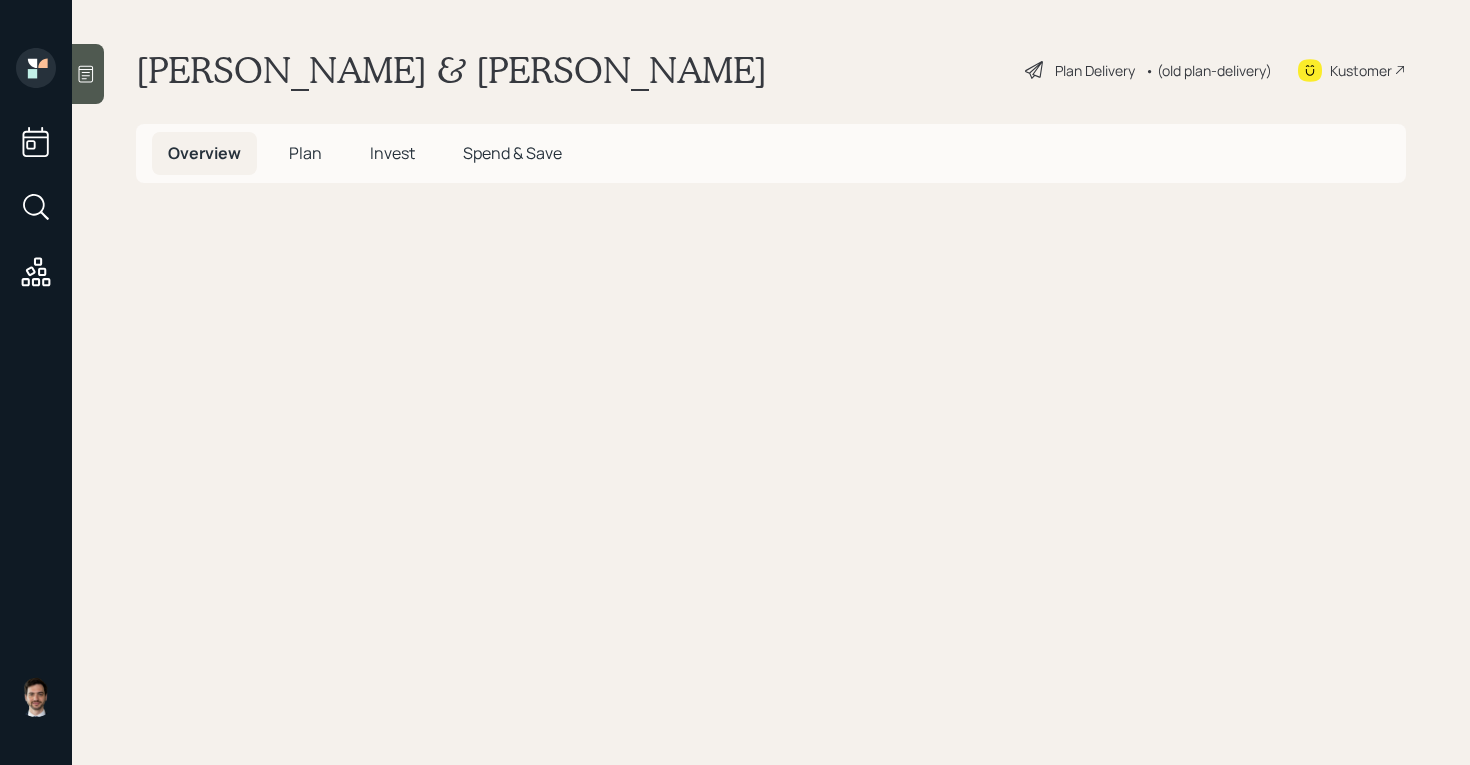 scroll, scrollTop: 0, scrollLeft: 0, axis: both 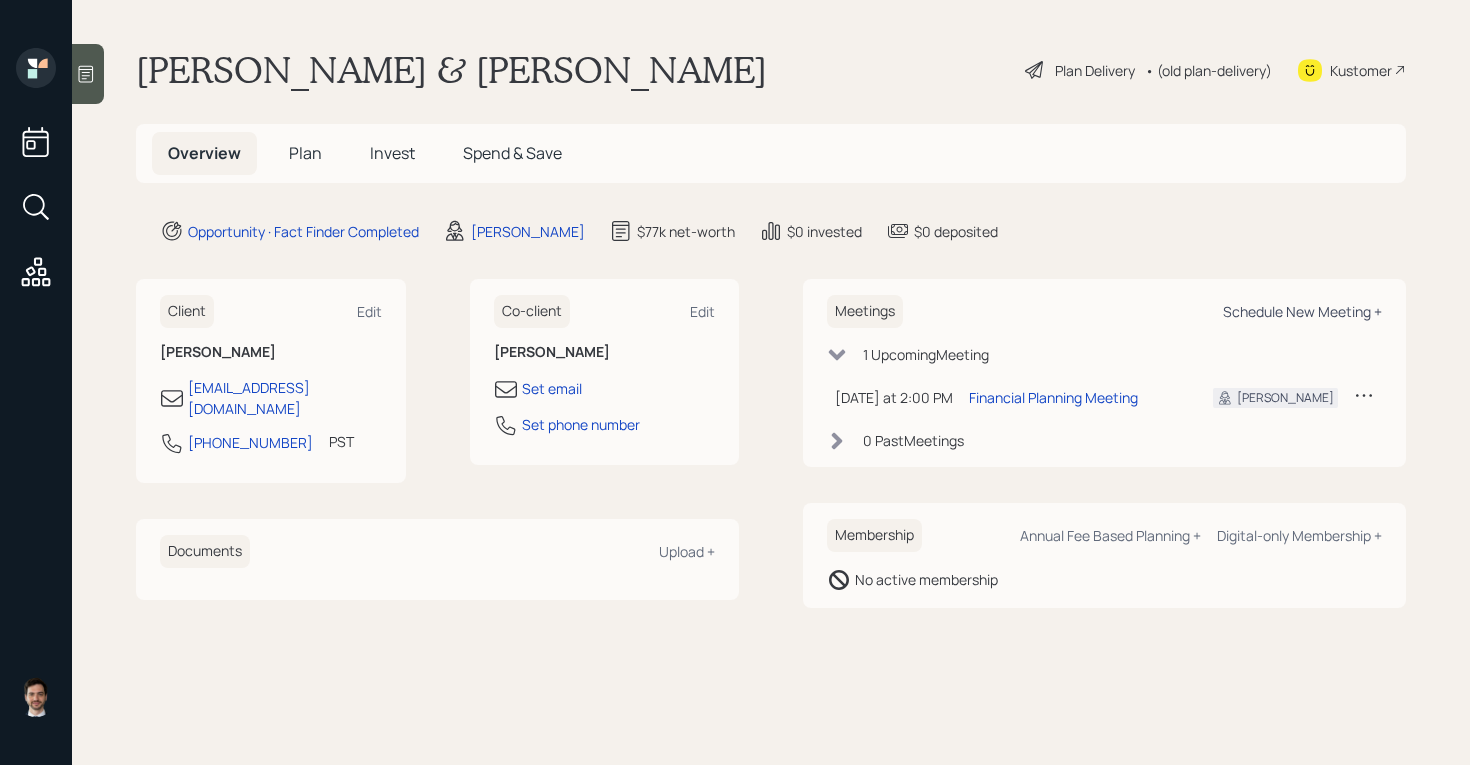 click on "Schedule New Meeting +" at bounding box center (1302, 311) 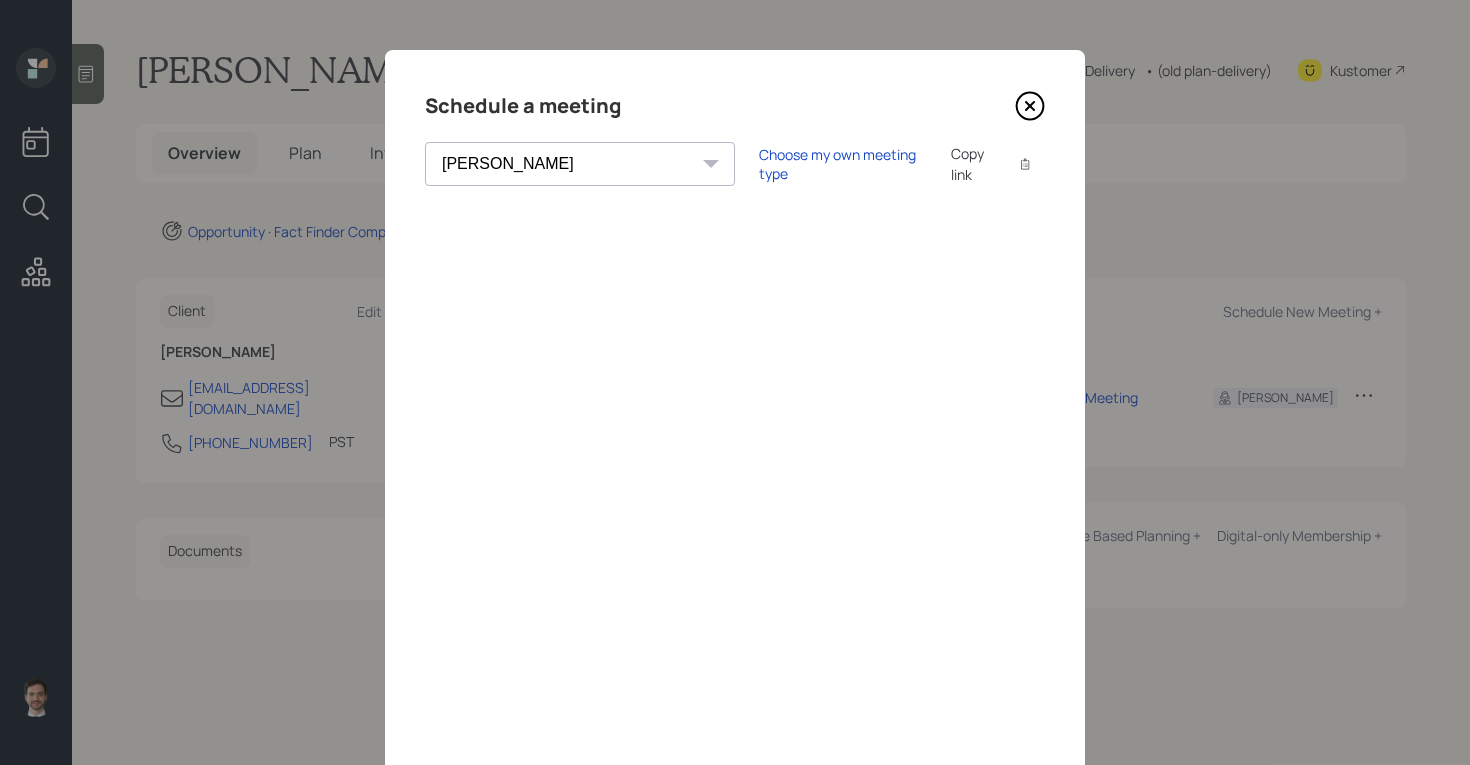 click 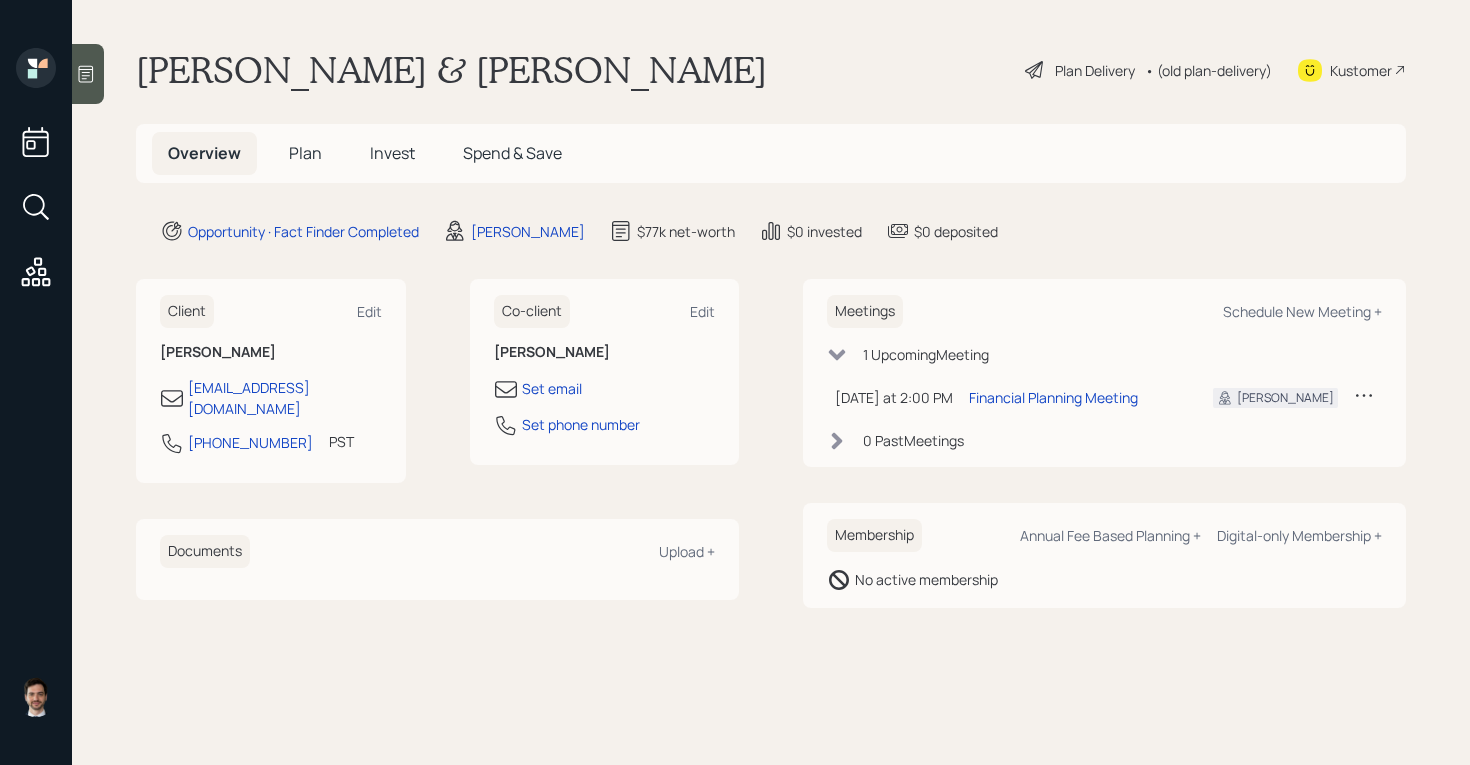 click on "Plan" at bounding box center [305, 153] 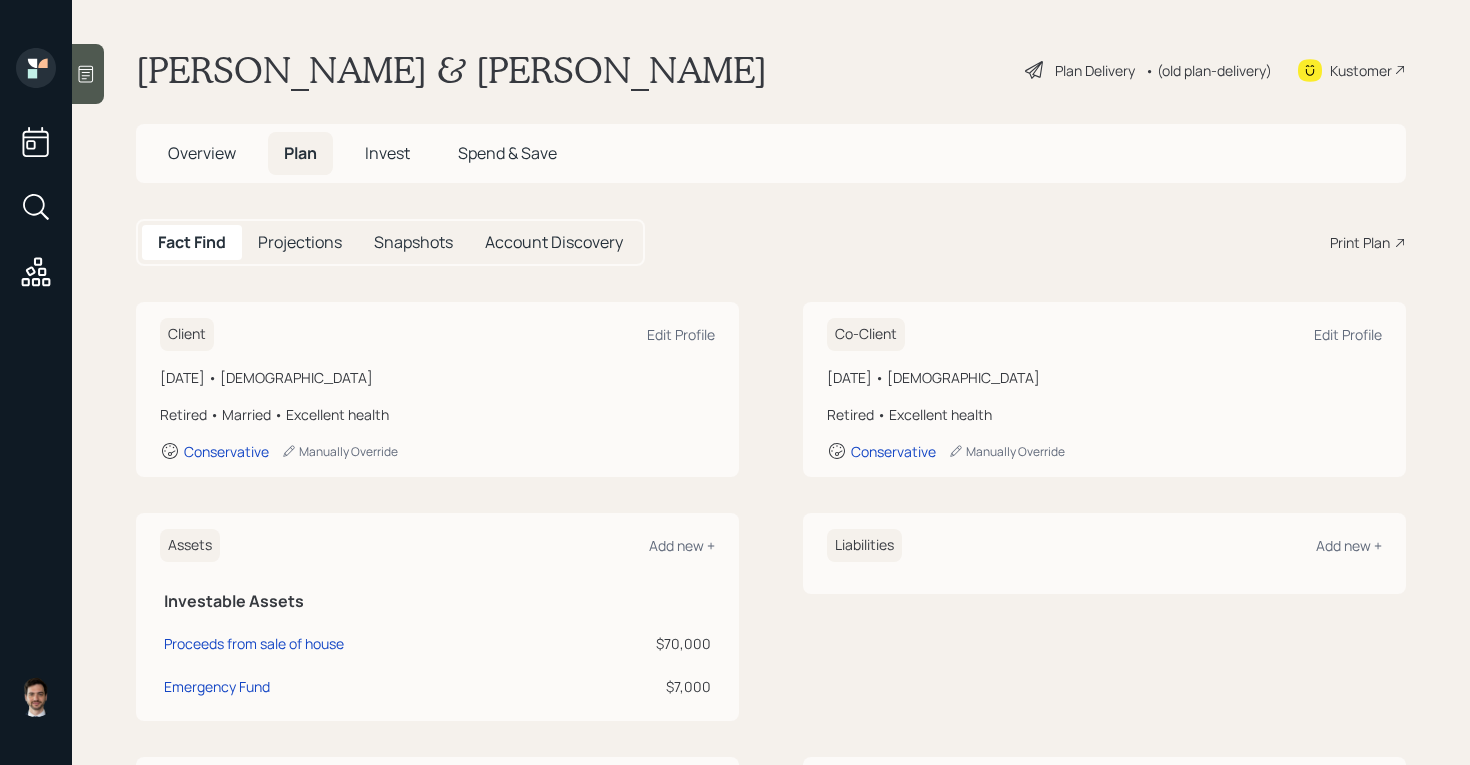 click on "Print Plan" at bounding box center (1360, 242) 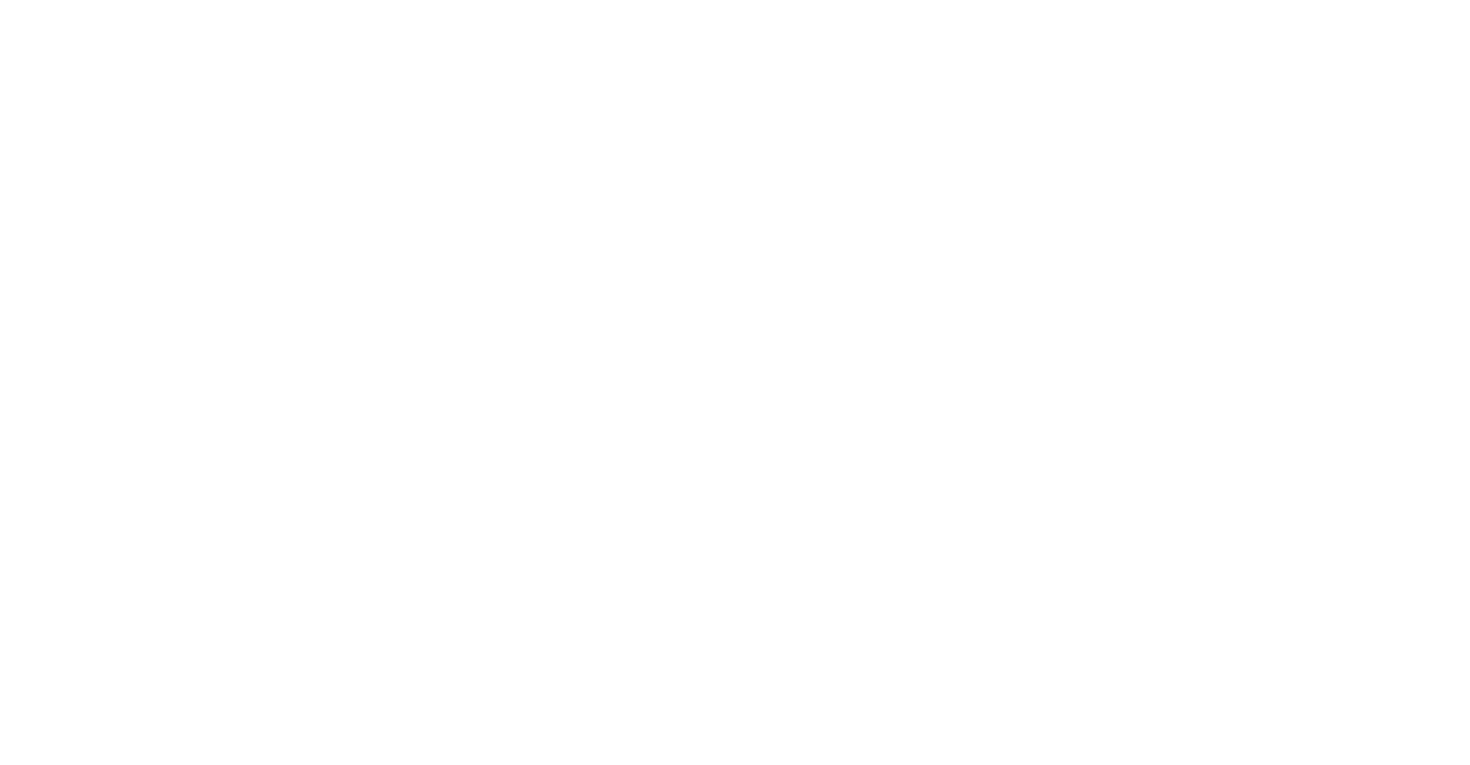 scroll, scrollTop: 0, scrollLeft: 0, axis: both 